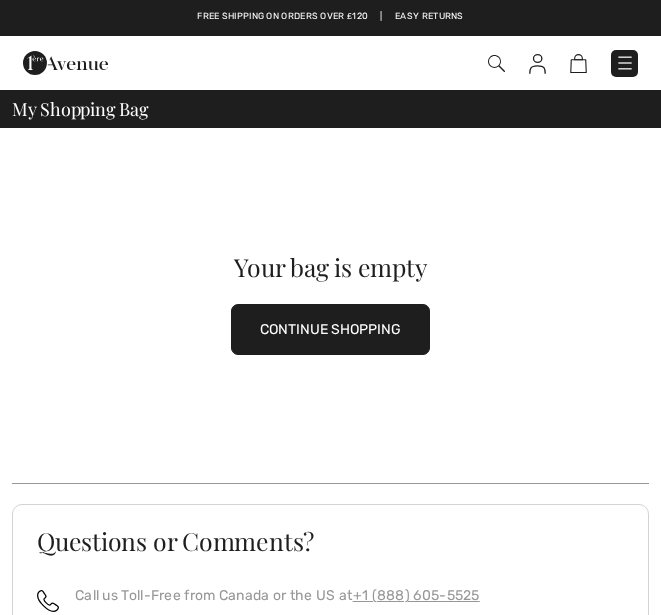 scroll, scrollTop: 0, scrollLeft: 0, axis: both 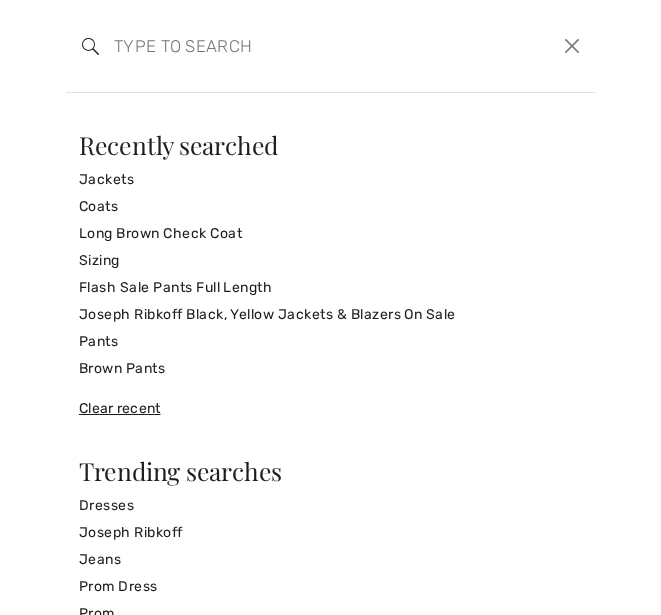 click at bounding box center (572, 46) 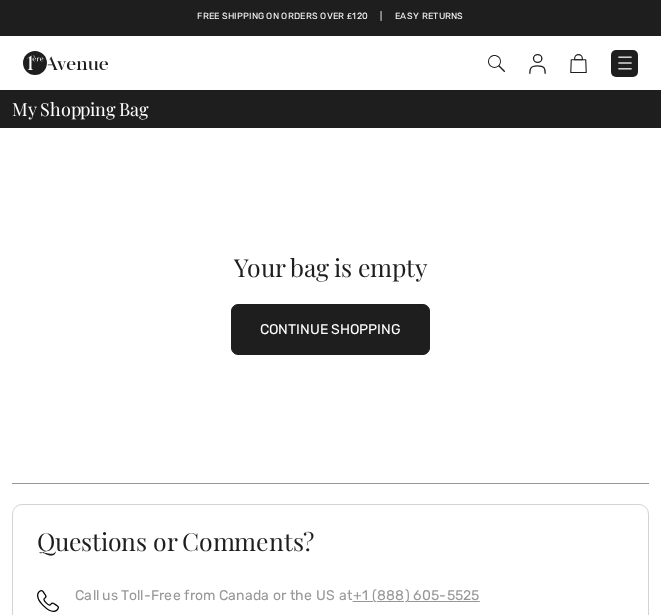 click at bounding box center (537, 64) 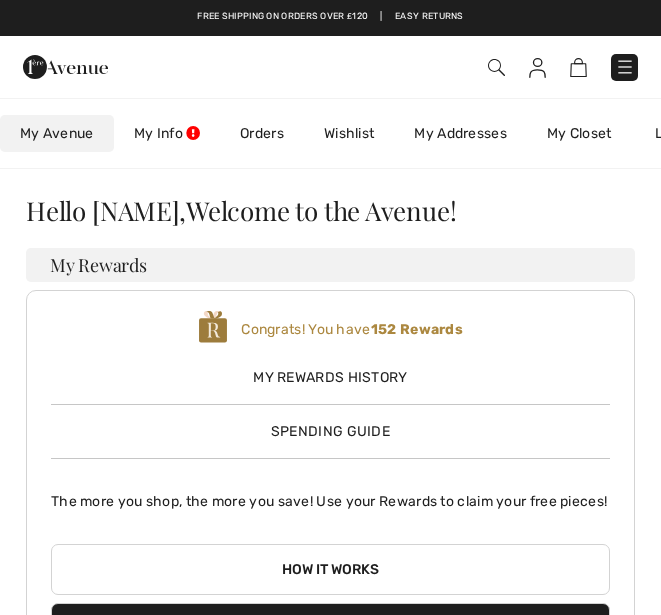 scroll, scrollTop: 0, scrollLeft: 0, axis: both 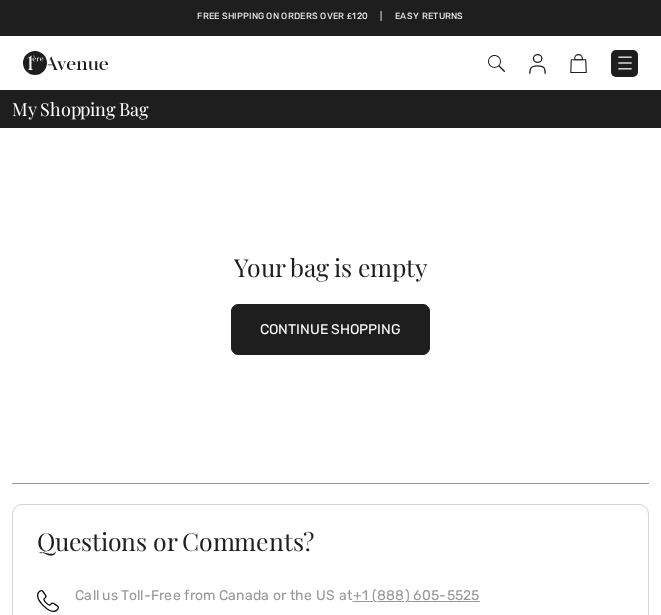 click on "Your bag is empty
CONTINUE SHOPPING" at bounding box center (330, 305) 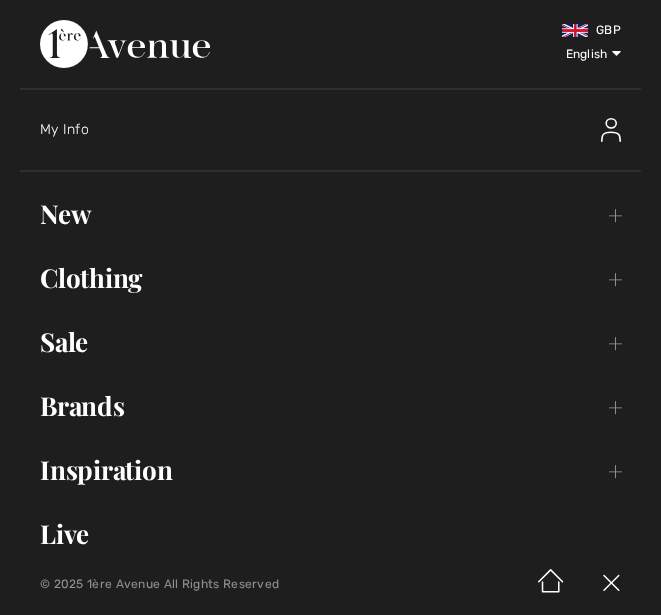 scroll, scrollTop: 0, scrollLeft: 0, axis: both 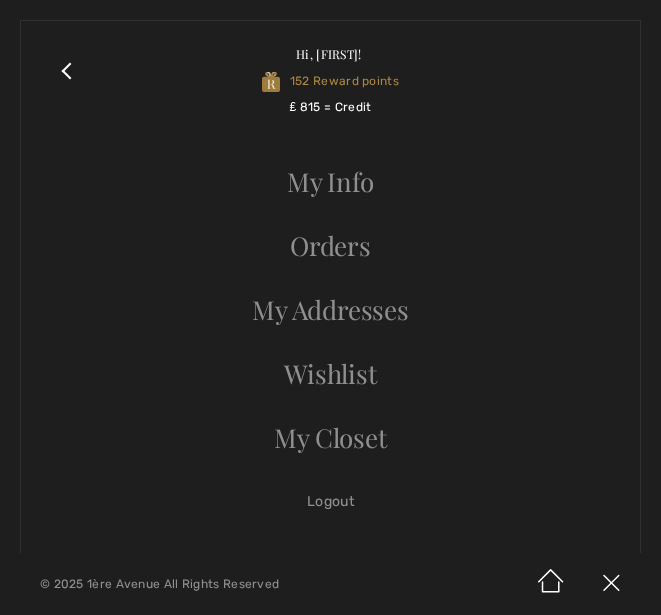 click on "Orders" at bounding box center [330, 246] 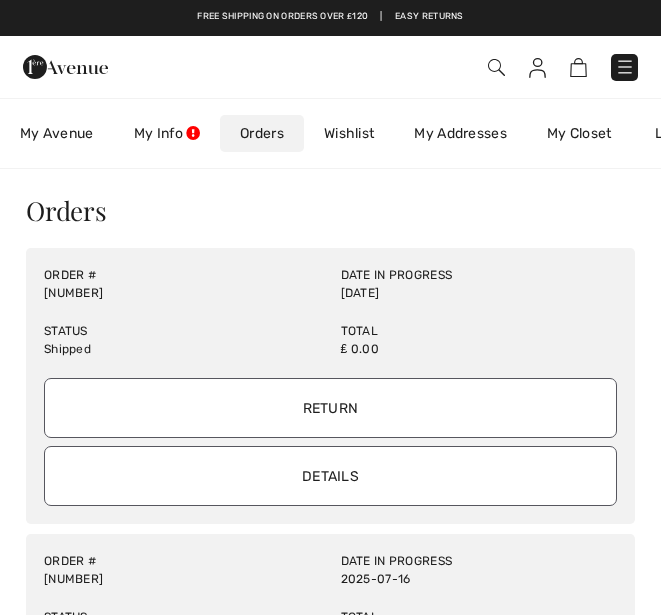 scroll, scrollTop: 0, scrollLeft: 0, axis: both 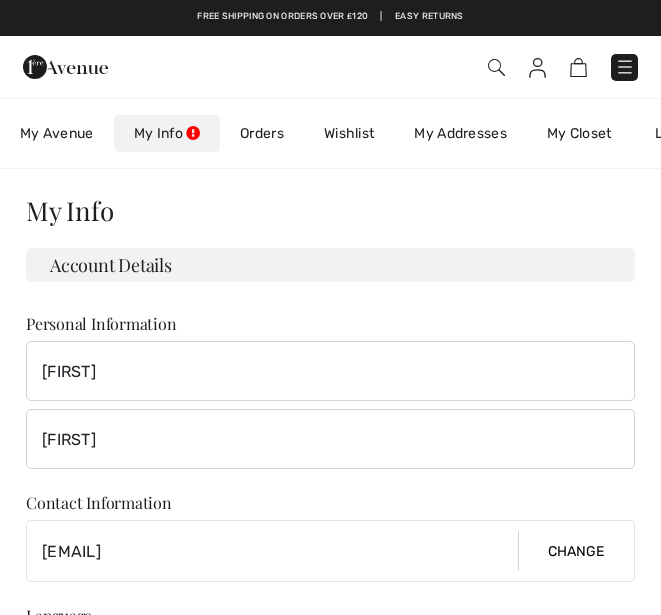 click on "My Avenue" at bounding box center [57, 133] 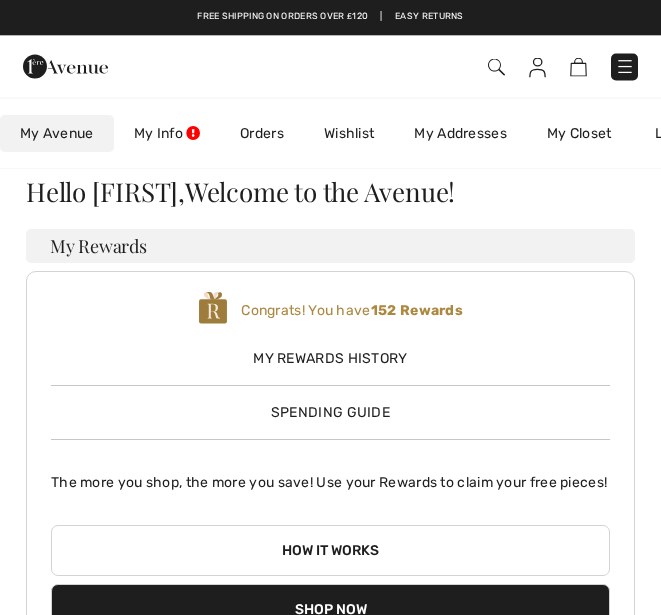 scroll, scrollTop: 0, scrollLeft: 0, axis: both 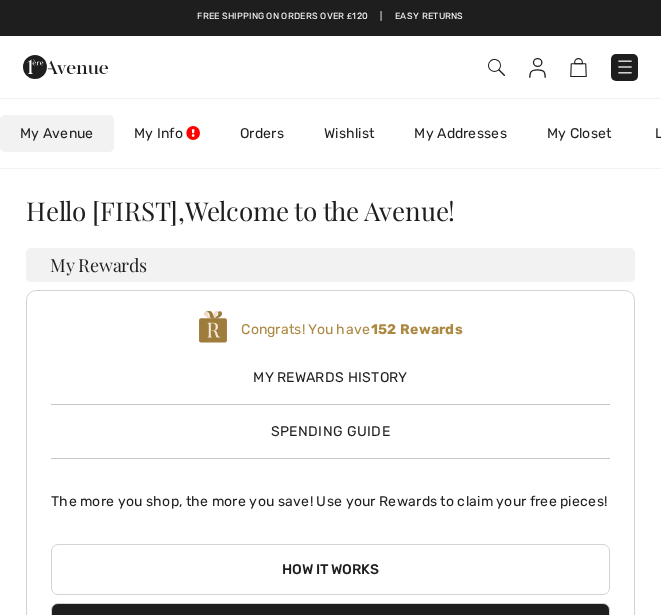 click at bounding box center (496, 67) 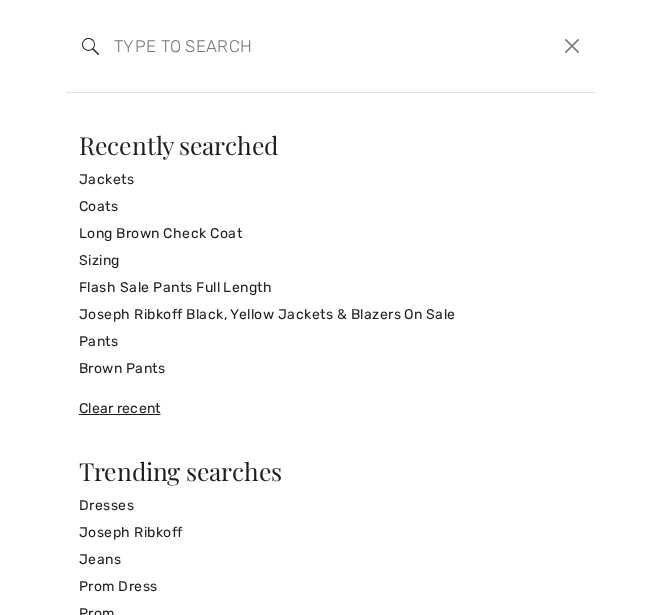 click on "Long Brown Check Coat" at bounding box center (330, 233) 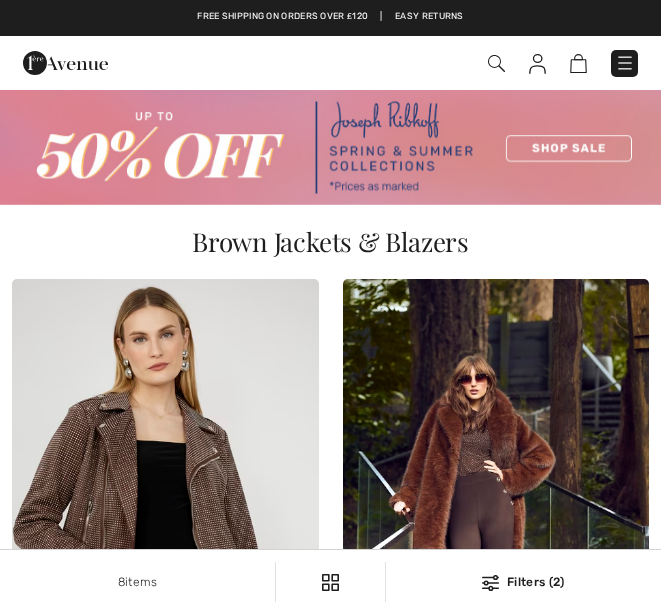 checkbox on "true" 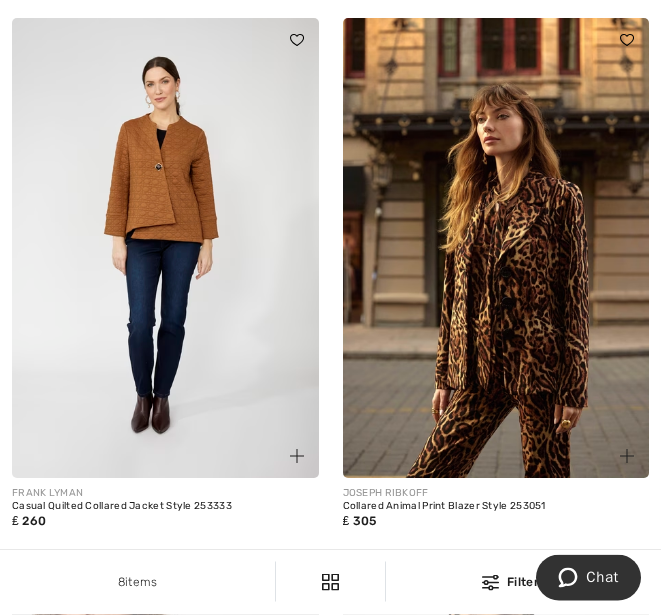 scroll, scrollTop: 1367, scrollLeft: 0, axis: vertical 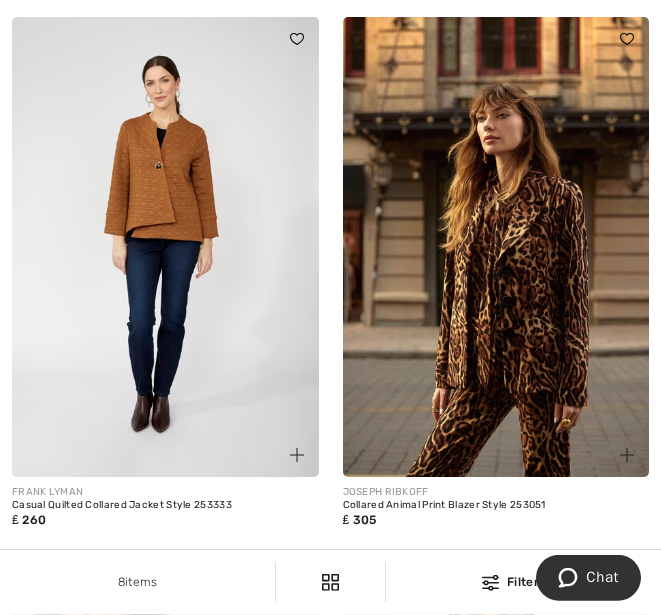 click at bounding box center [496, 247] 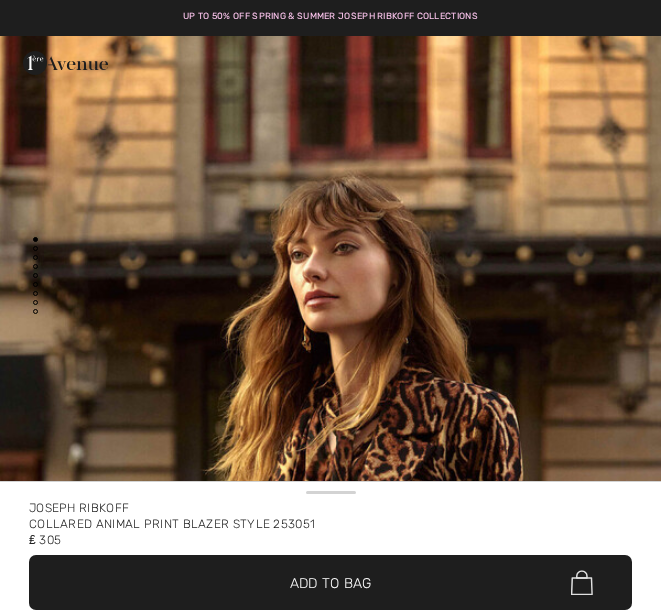 checkbox on "true" 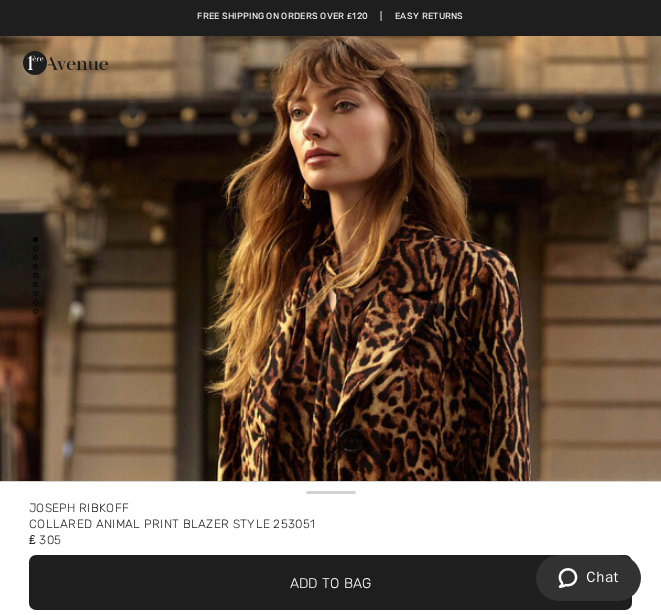 scroll, scrollTop: 141, scrollLeft: 0, axis: vertical 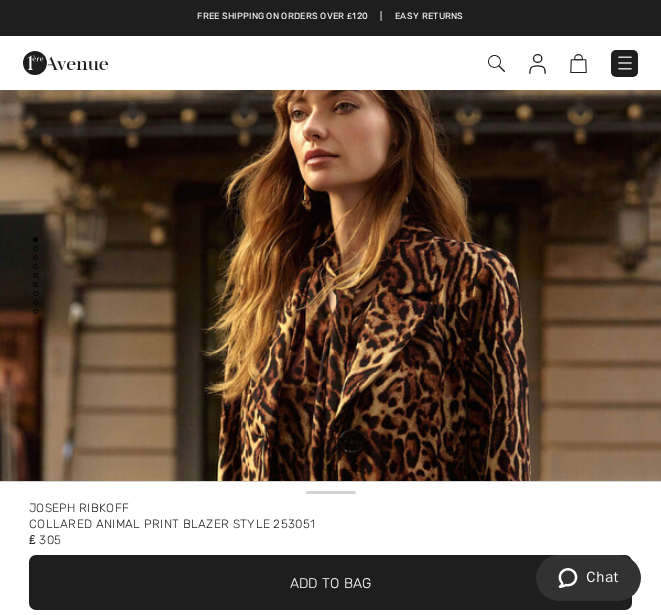 click at bounding box center (496, 63) 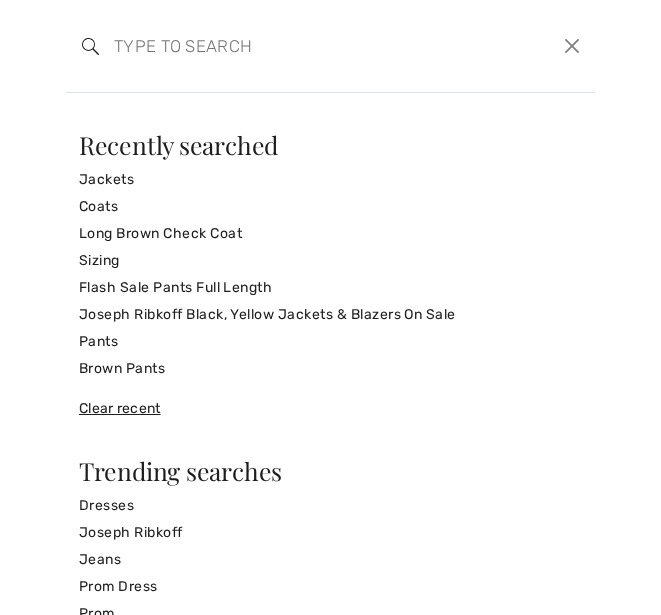 click at bounding box center (572, 46) 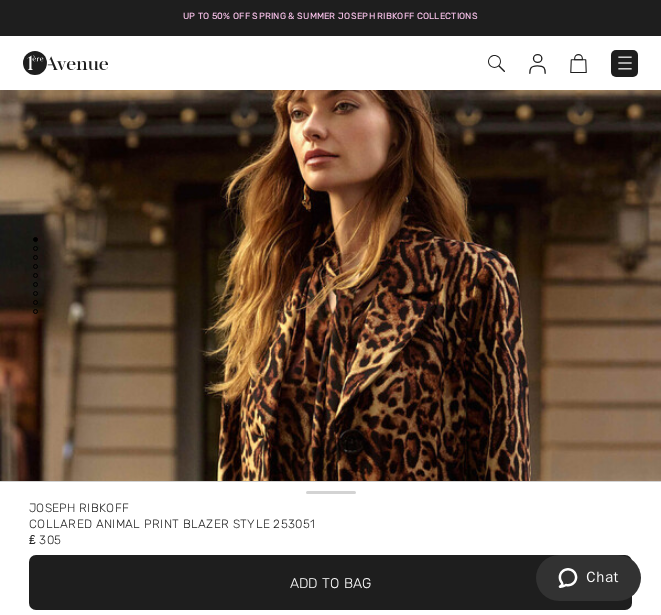click at bounding box center [537, 64] 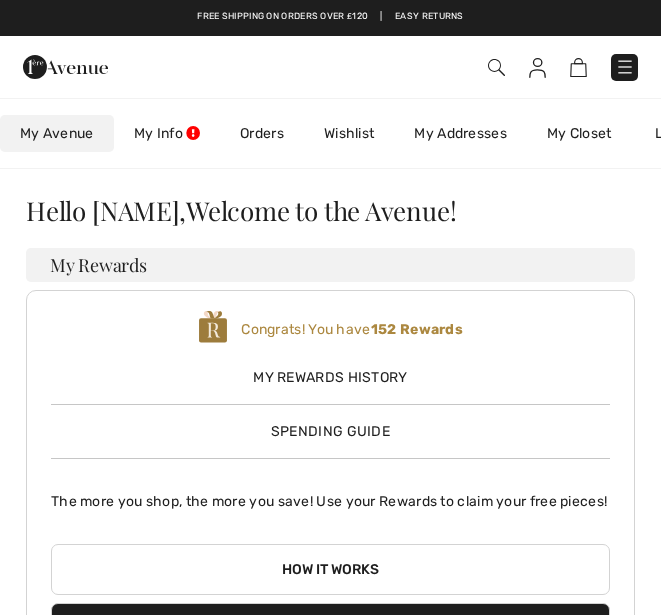 scroll, scrollTop: 0, scrollLeft: 0, axis: both 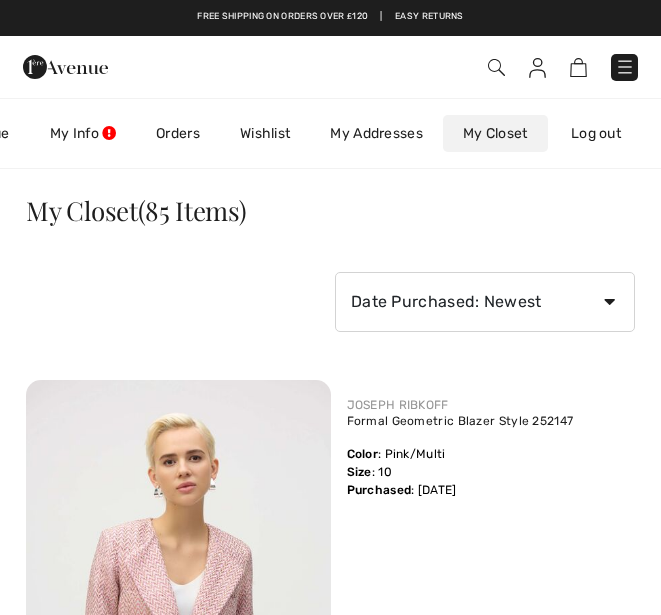 click on "Orders" at bounding box center (178, 133) 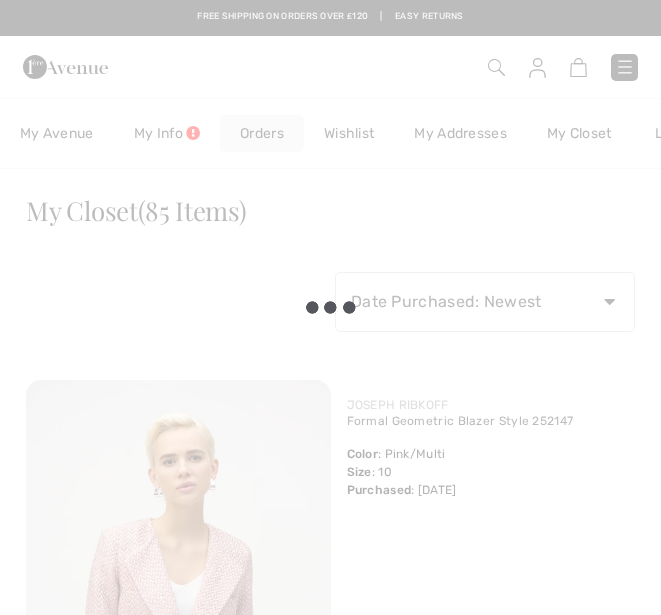 scroll, scrollTop: 0, scrollLeft: 0, axis: both 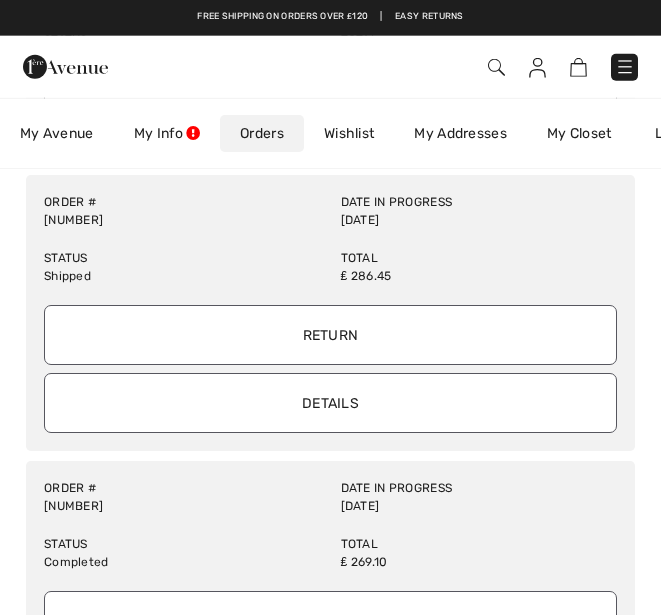 click on "Details" at bounding box center [330, 403] 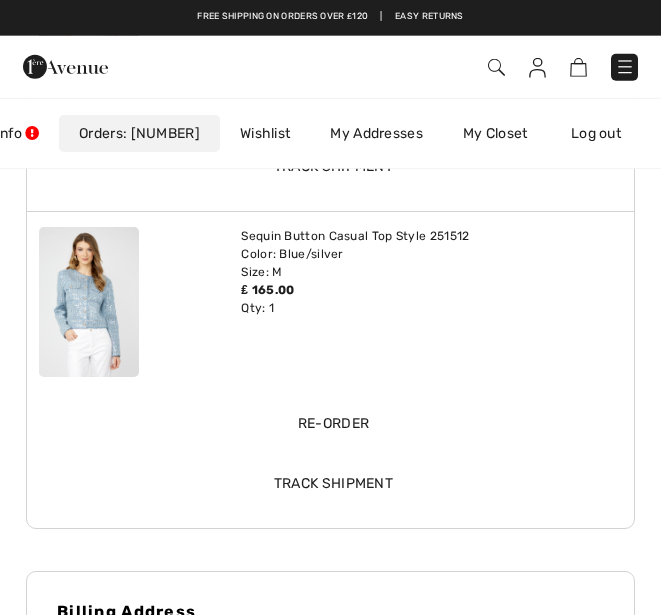 scroll, scrollTop: 0, scrollLeft: 200, axis: horizontal 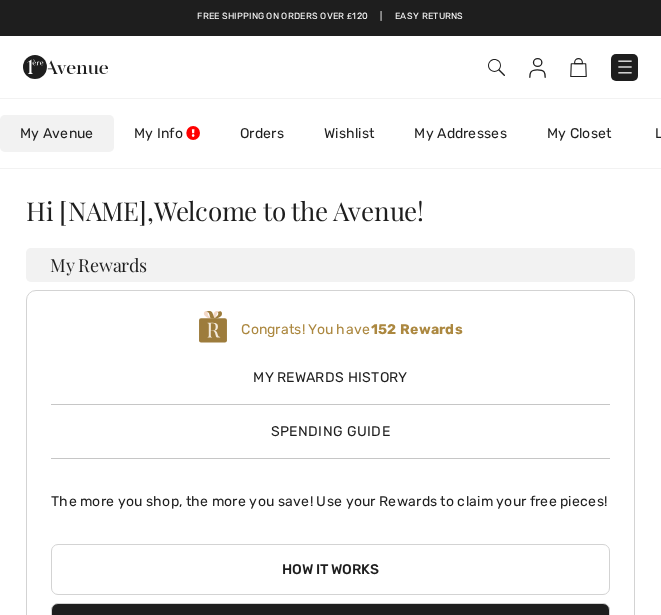click on "Orders" at bounding box center (262, 133) 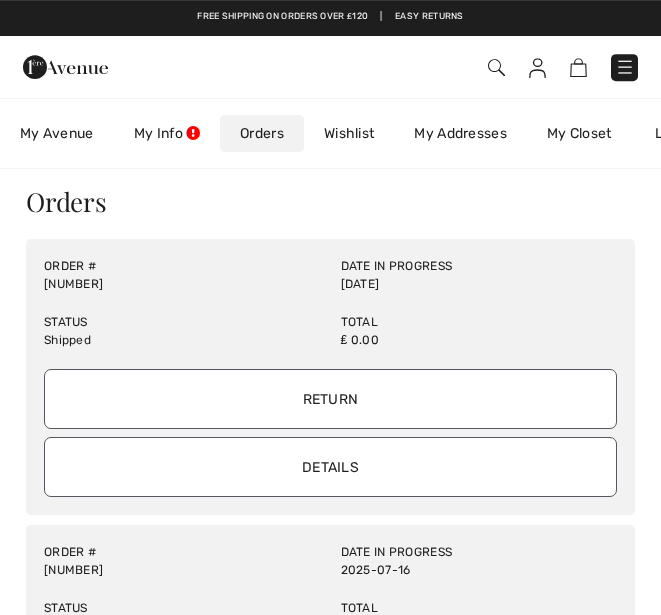 scroll, scrollTop: 0, scrollLeft: 0, axis: both 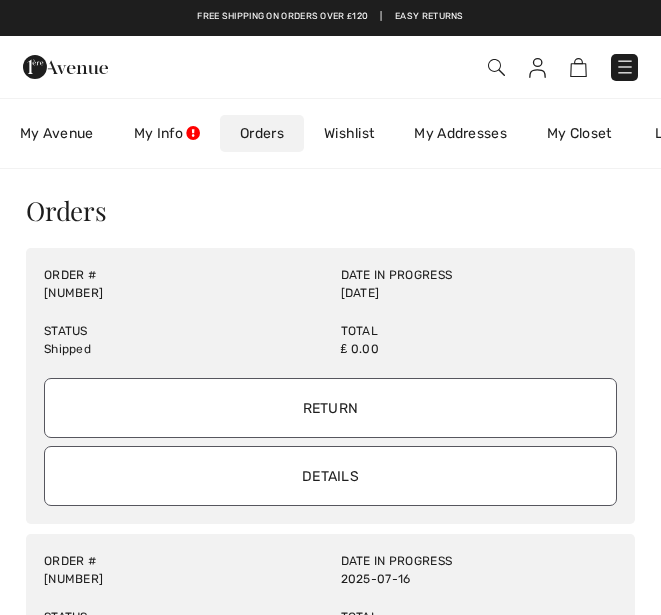 click on "Details" at bounding box center [330, 476] 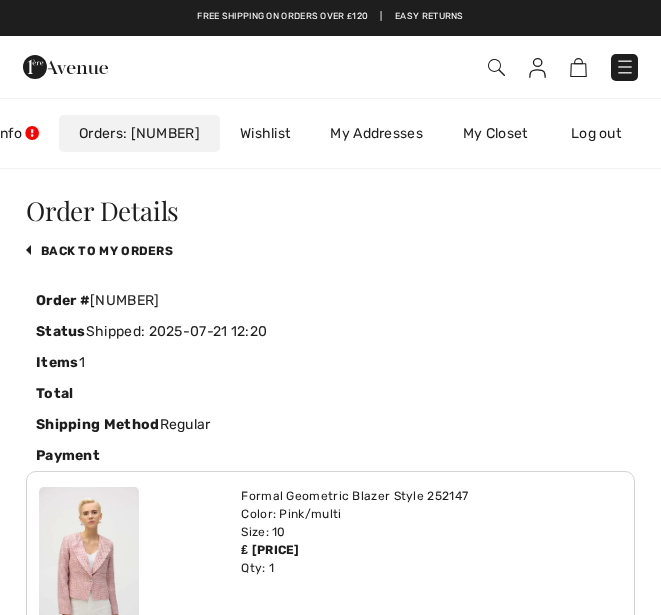 scroll, scrollTop: 0, scrollLeft: 200, axis: horizontal 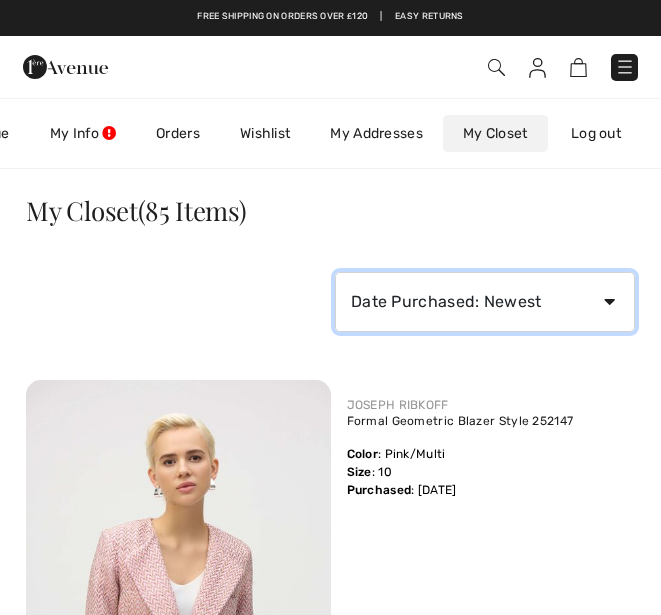 click on "Date Purchased: Newest Date Purchased: Oldest Price: High to Low Price: Low to High Brand: A to Z Brand: Z to A" at bounding box center (485, 302) 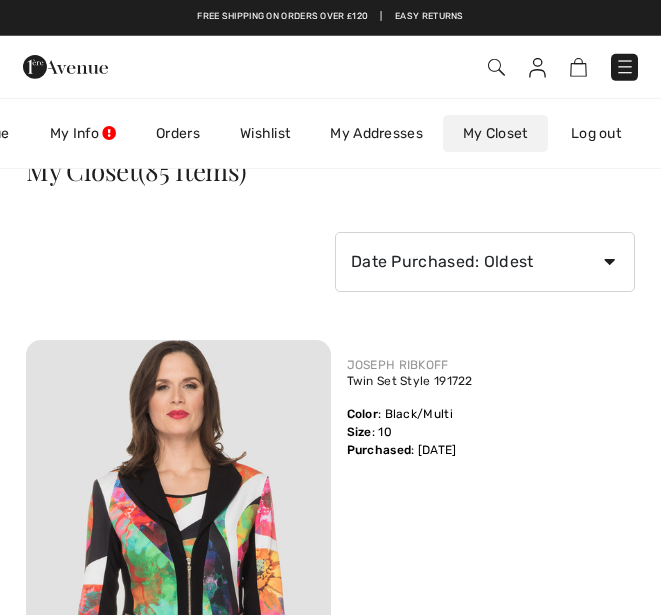 scroll, scrollTop: 0, scrollLeft: 0, axis: both 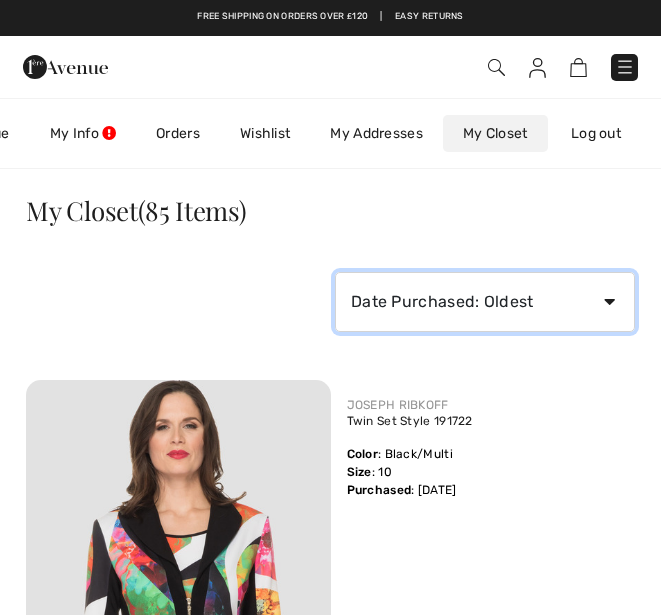 click on "Date Purchased: Newest Date Purchased: Oldest Price: High to Low Price: Low to High Brand: A to Z Brand: Z to A" at bounding box center [485, 302] 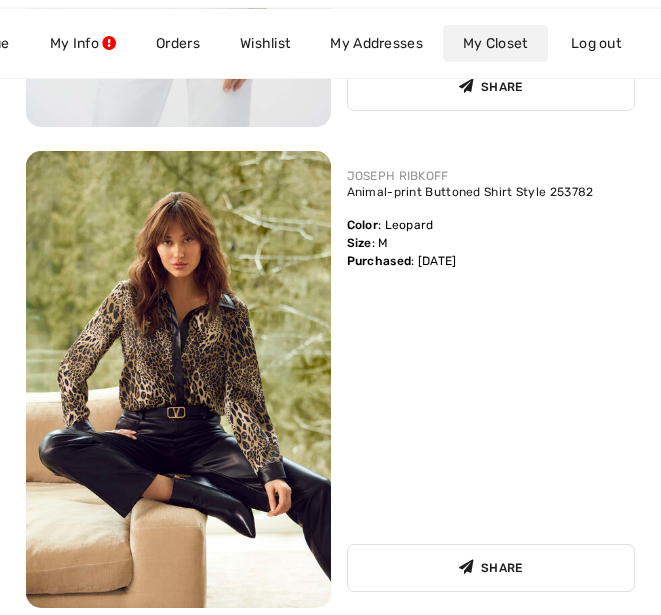 scroll, scrollTop: 3593, scrollLeft: 0, axis: vertical 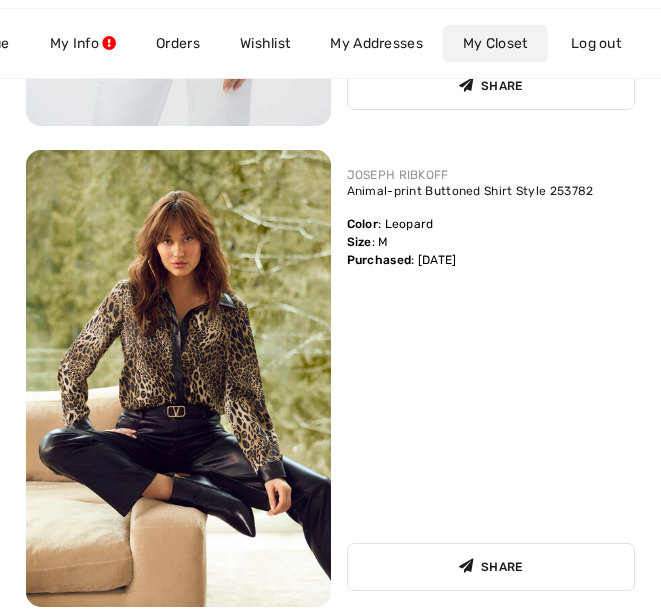 click at bounding box center [178, 378] 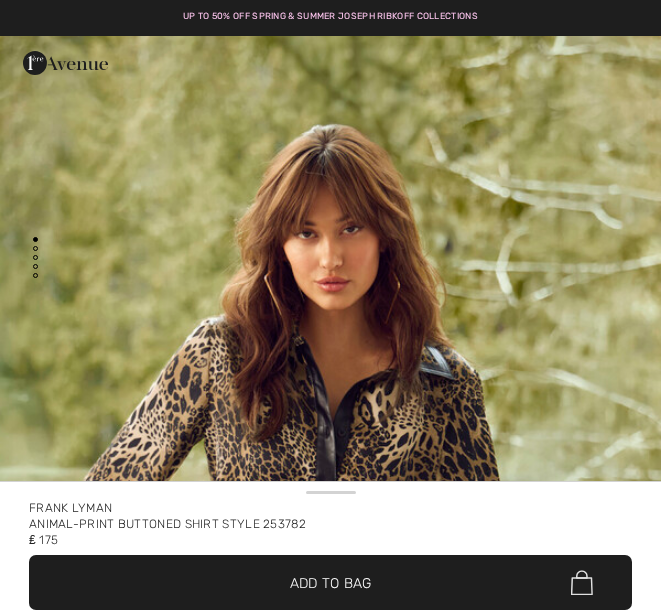 scroll, scrollTop: 0, scrollLeft: 0, axis: both 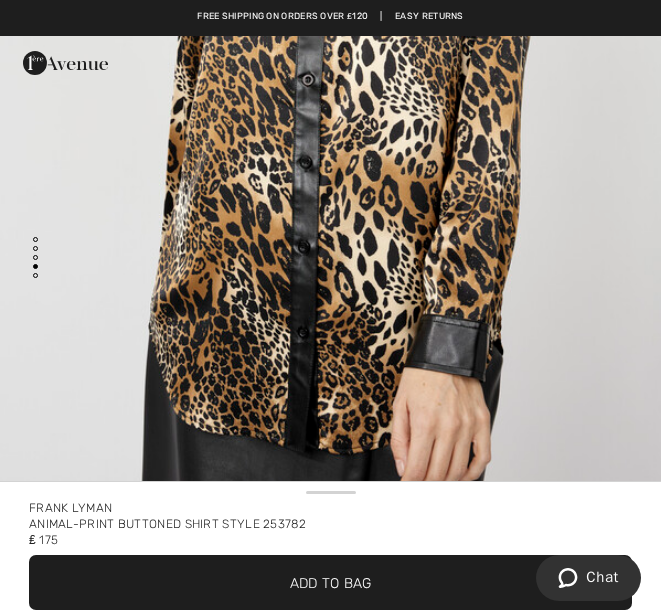 click at bounding box center [330, 29] 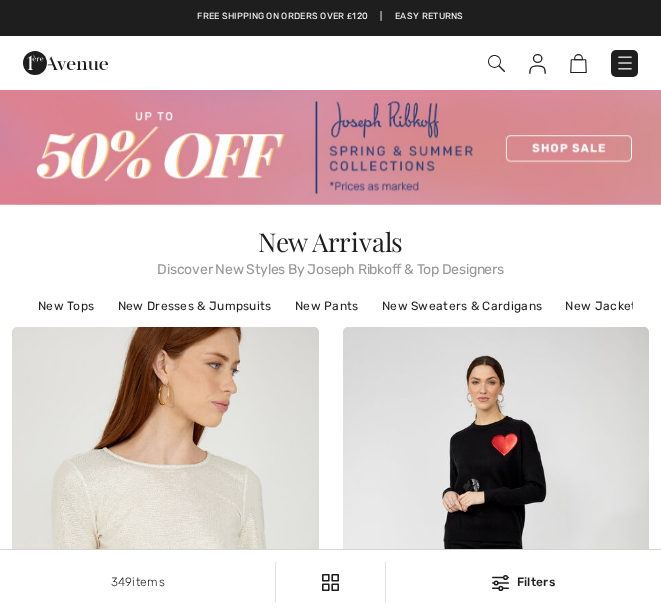 scroll, scrollTop: 0, scrollLeft: 0, axis: both 